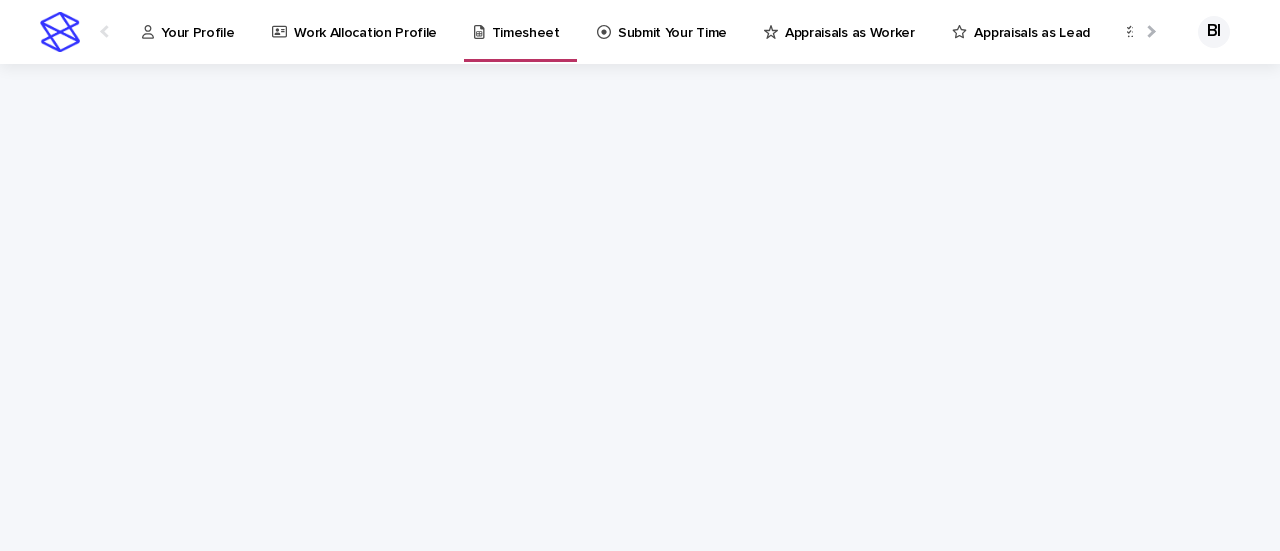 scroll, scrollTop: 0, scrollLeft: 0, axis: both 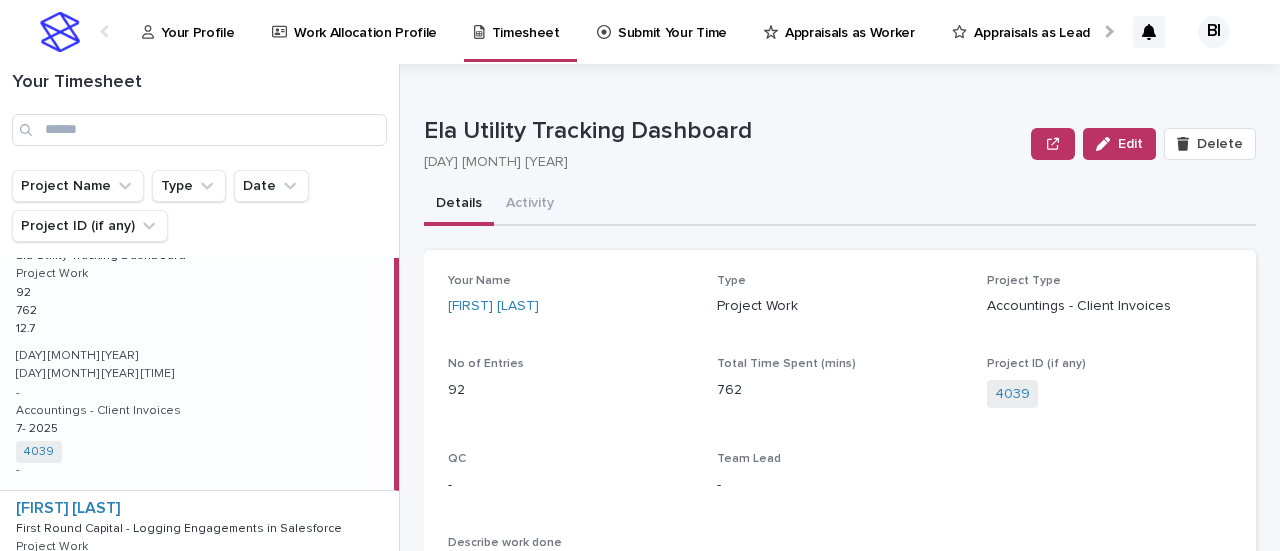 click on "Project Name Type Date Project ID (if any)" at bounding box center (199, 214) 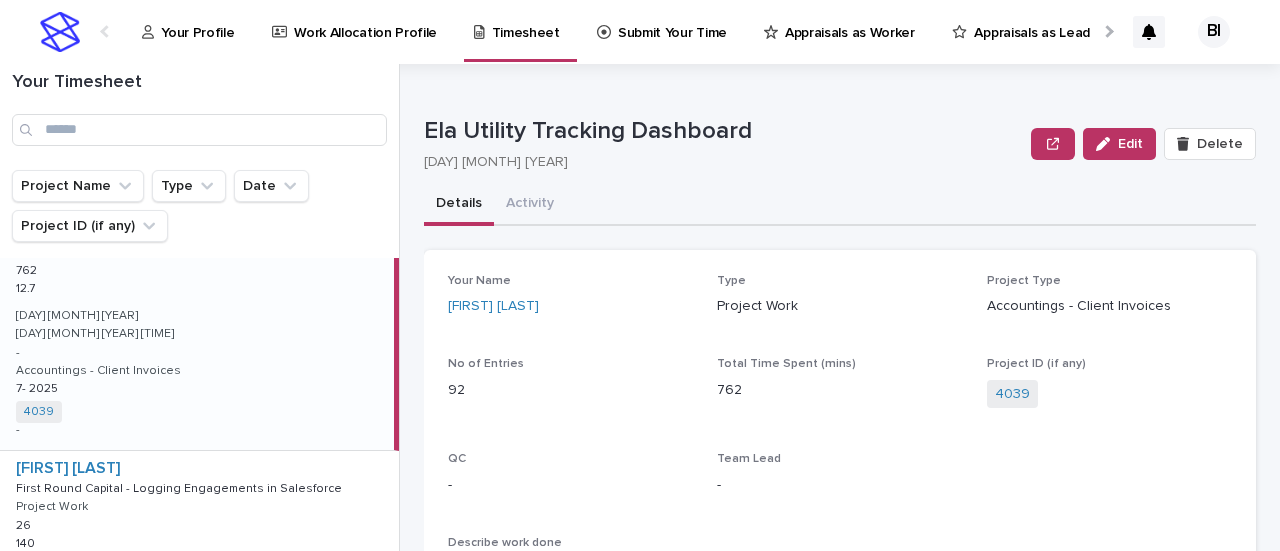 scroll, scrollTop: 133, scrollLeft: 0, axis: vertical 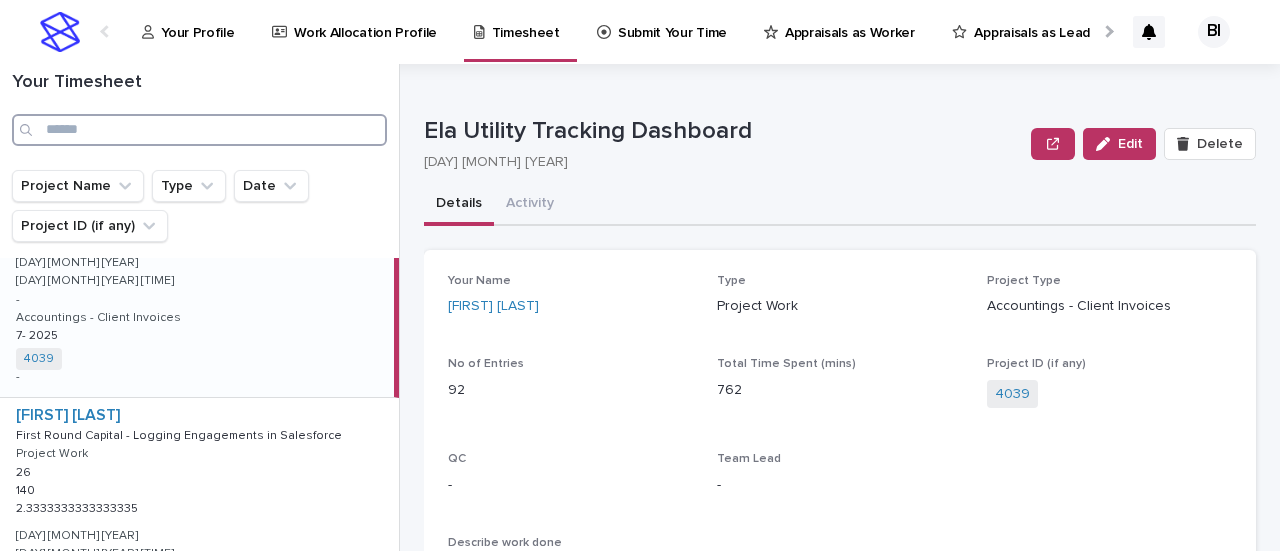 click at bounding box center [199, 130] 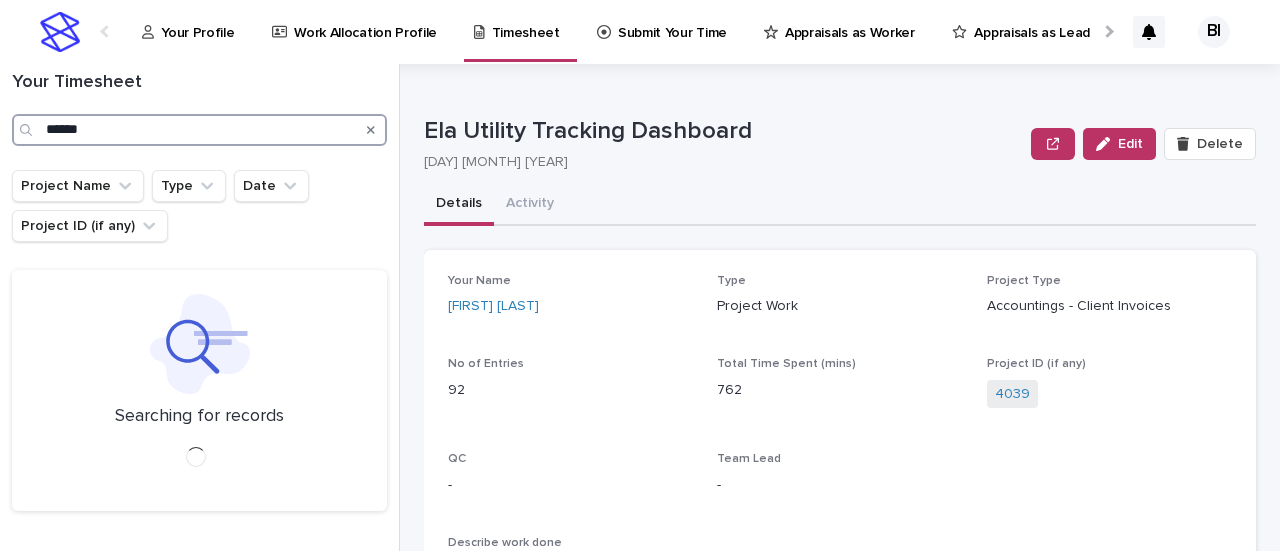 scroll, scrollTop: 0, scrollLeft: 0, axis: both 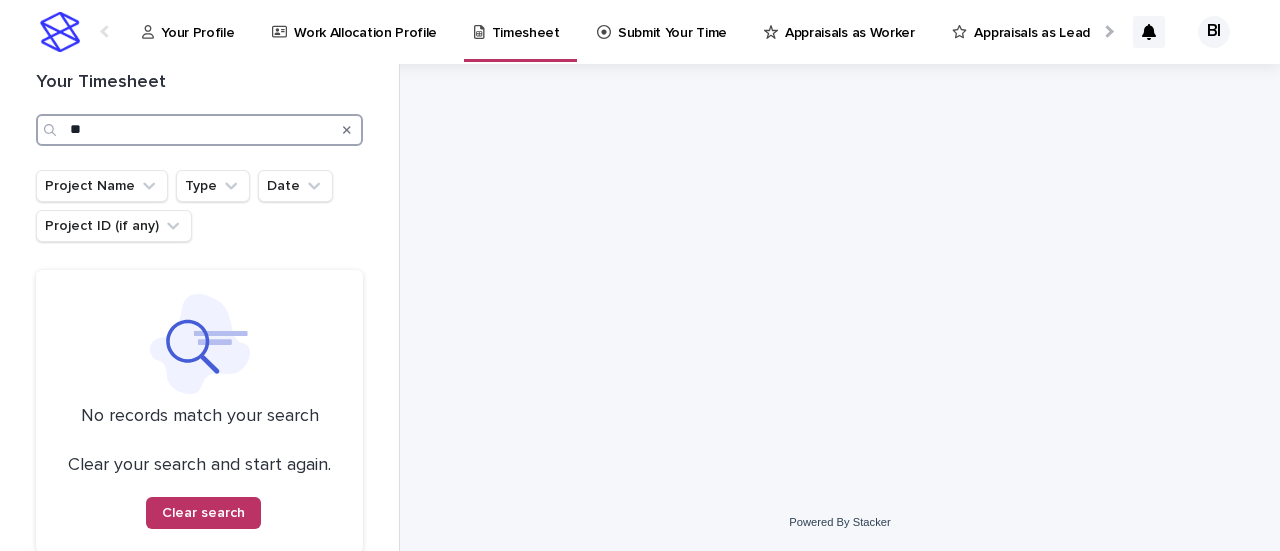 type on "*" 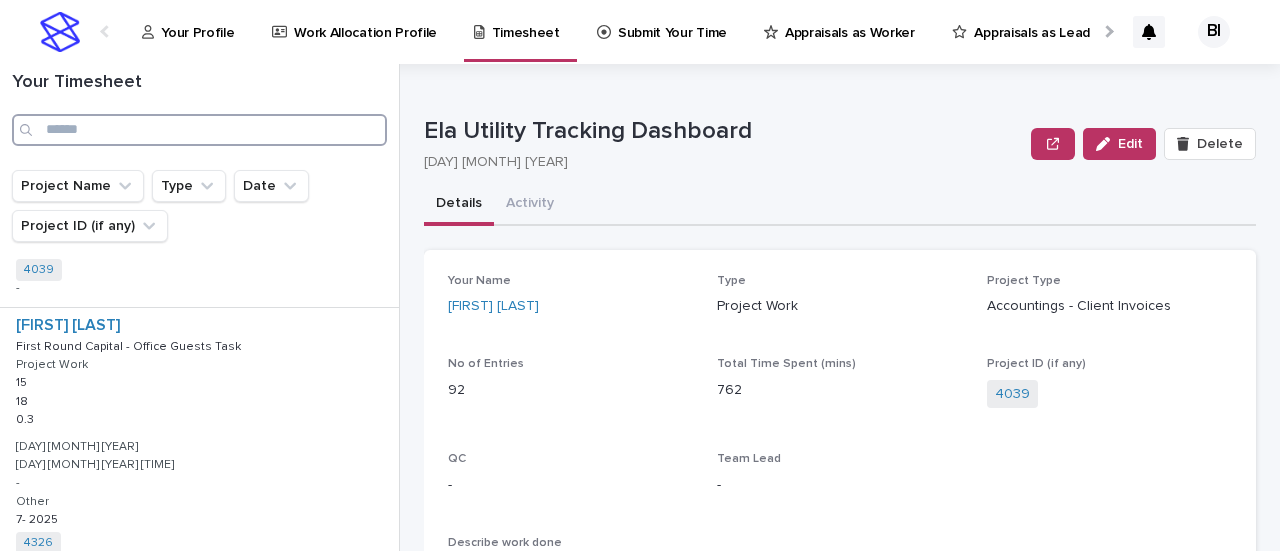 scroll, scrollTop: 1476, scrollLeft: 0, axis: vertical 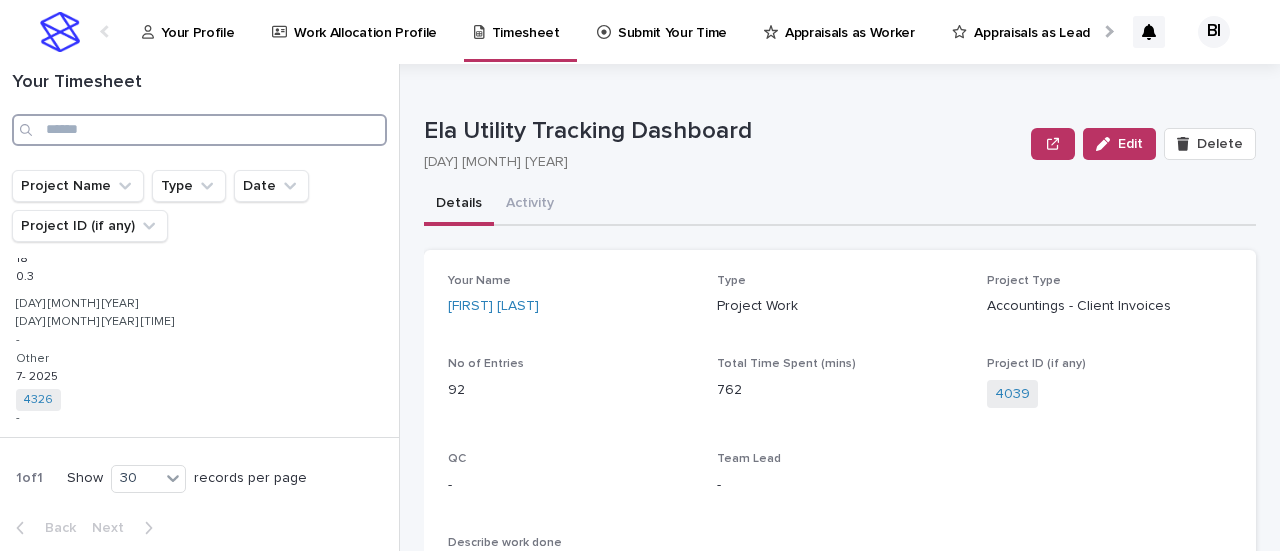 type 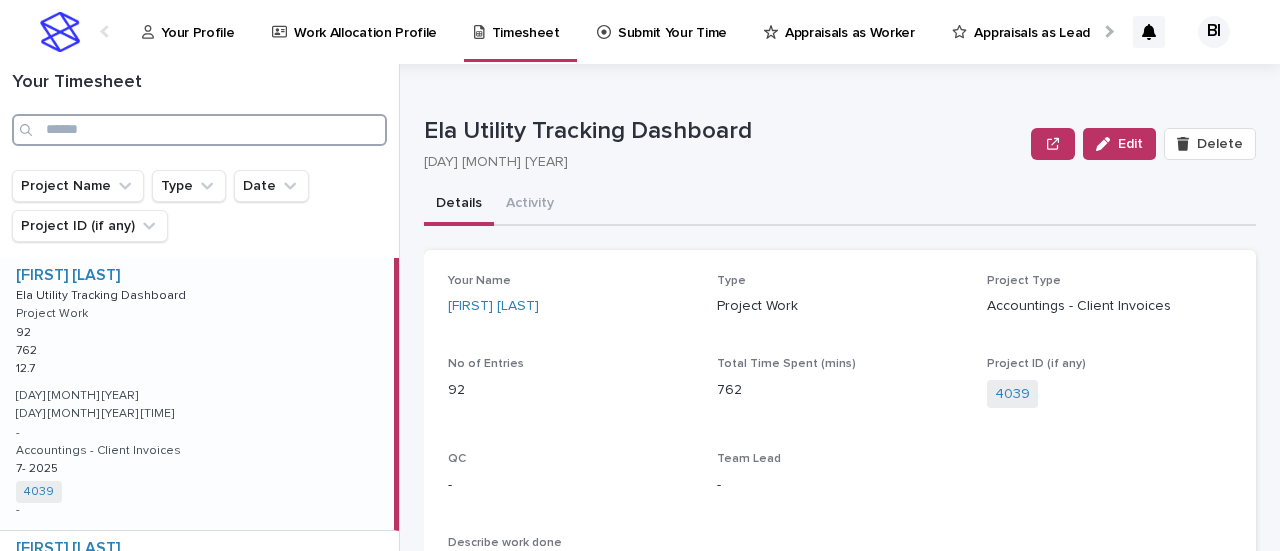 scroll, scrollTop: 0, scrollLeft: 0, axis: both 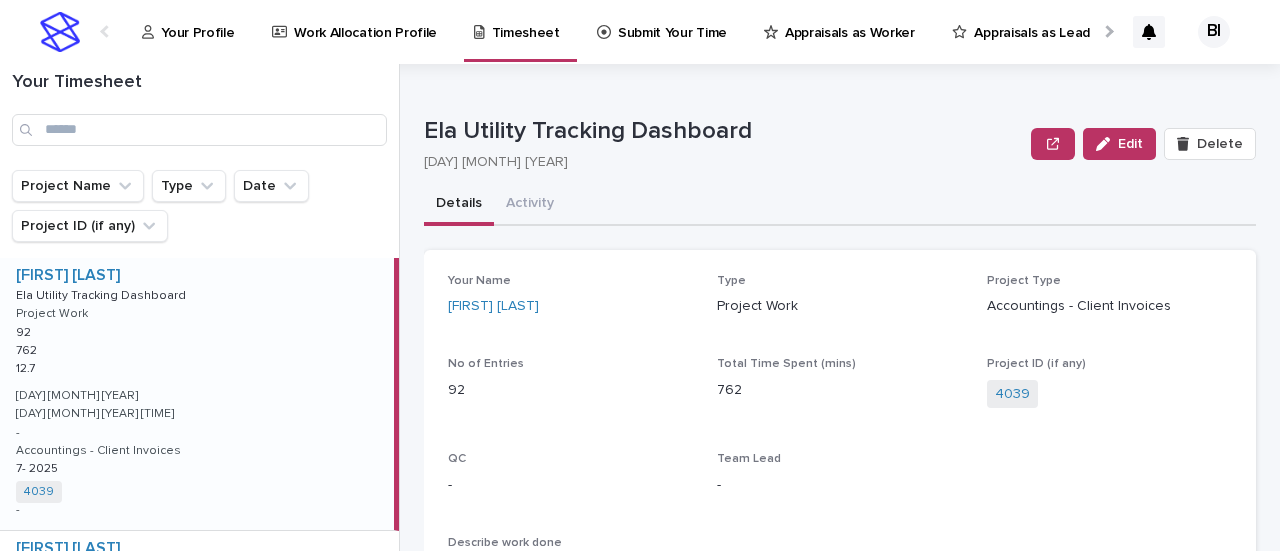 click on "Work Allocation Profile" at bounding box center [365, 21] 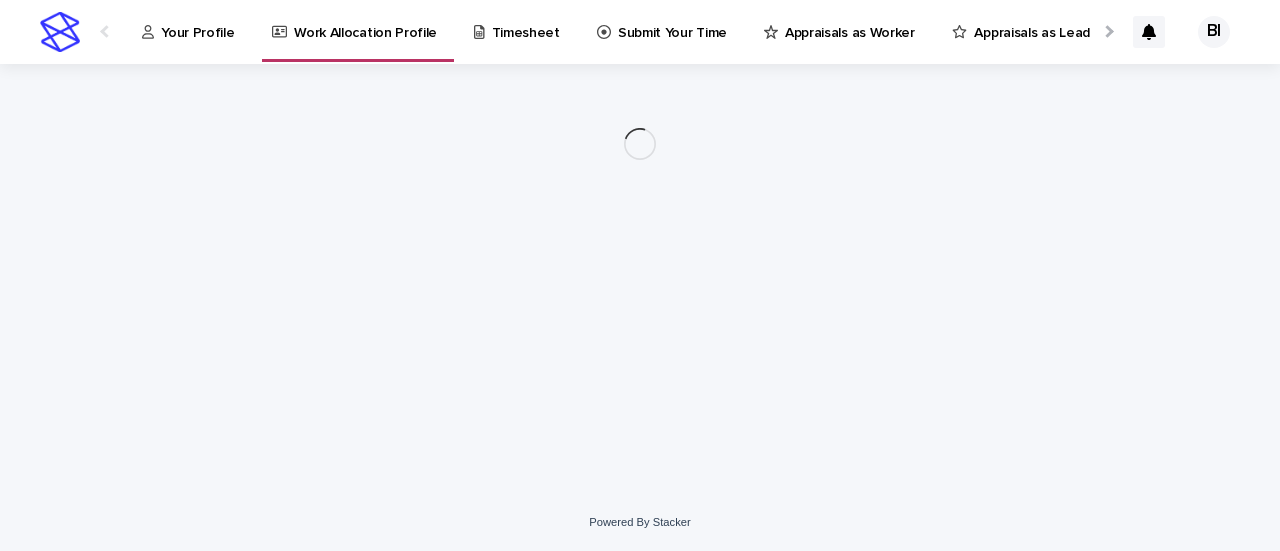 click on "Your Profile" at bounding box center [192, 21] 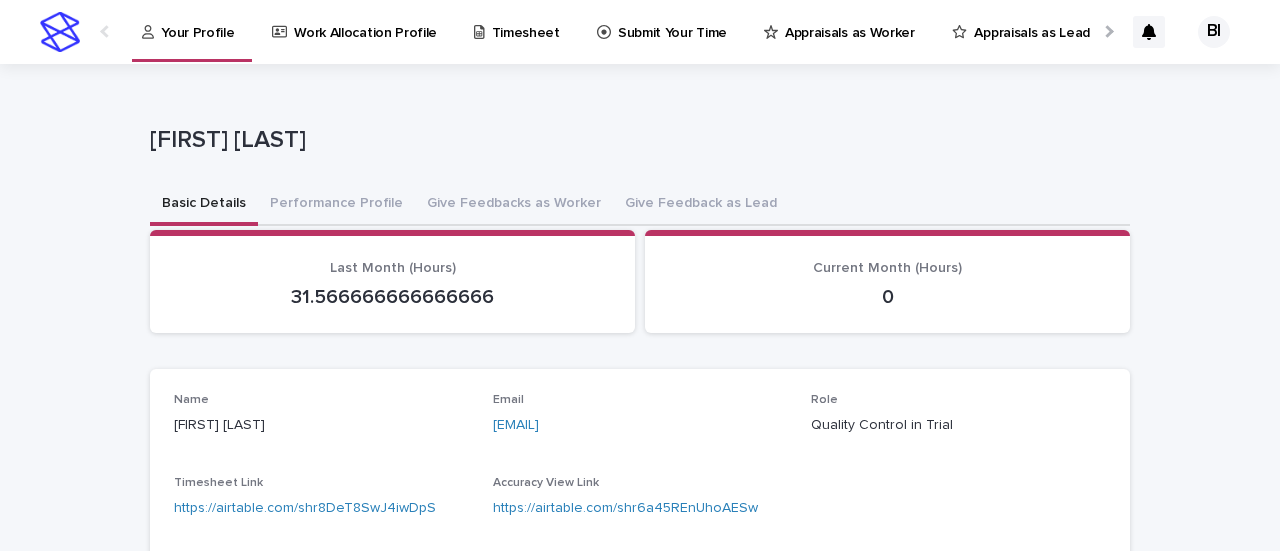 click at bounding box center (1107, 31) 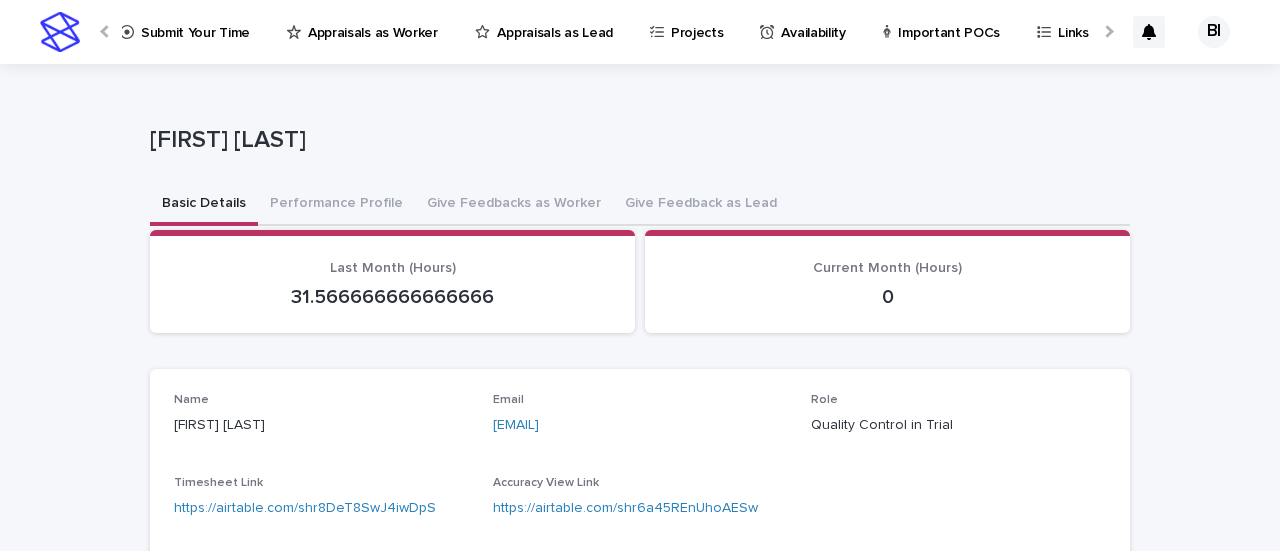 click at bounding box center (1107, 31) 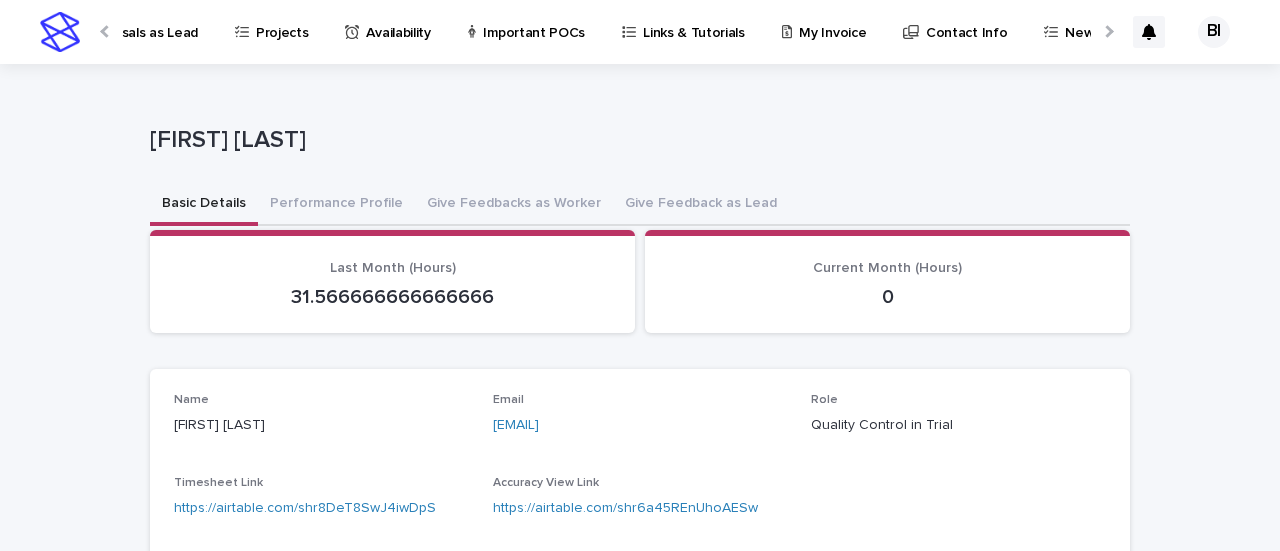 scroll, scrollTop: 0, scrollLeft: 948, axis: horizontal 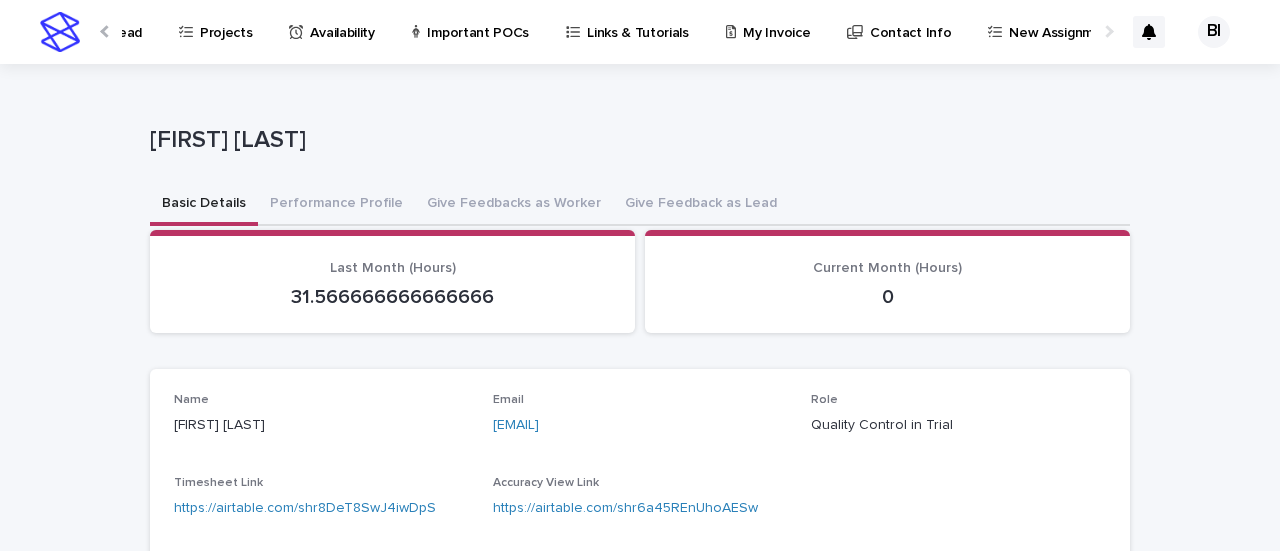 click at bounding box center (1107, 31) 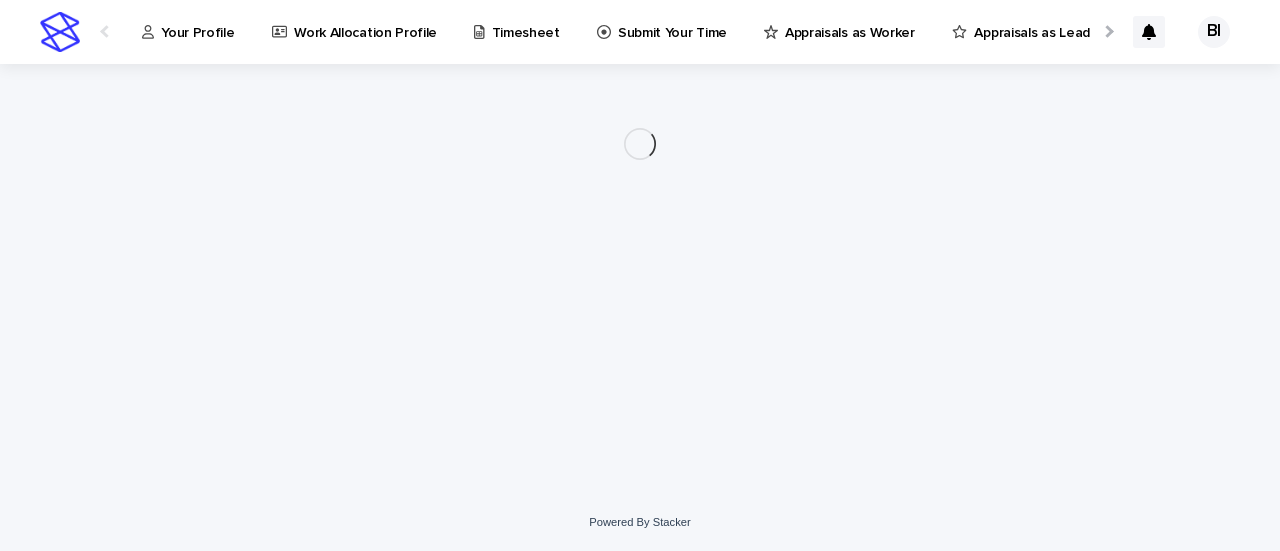 click on "Your Profile" at bounding box center (197, 21) 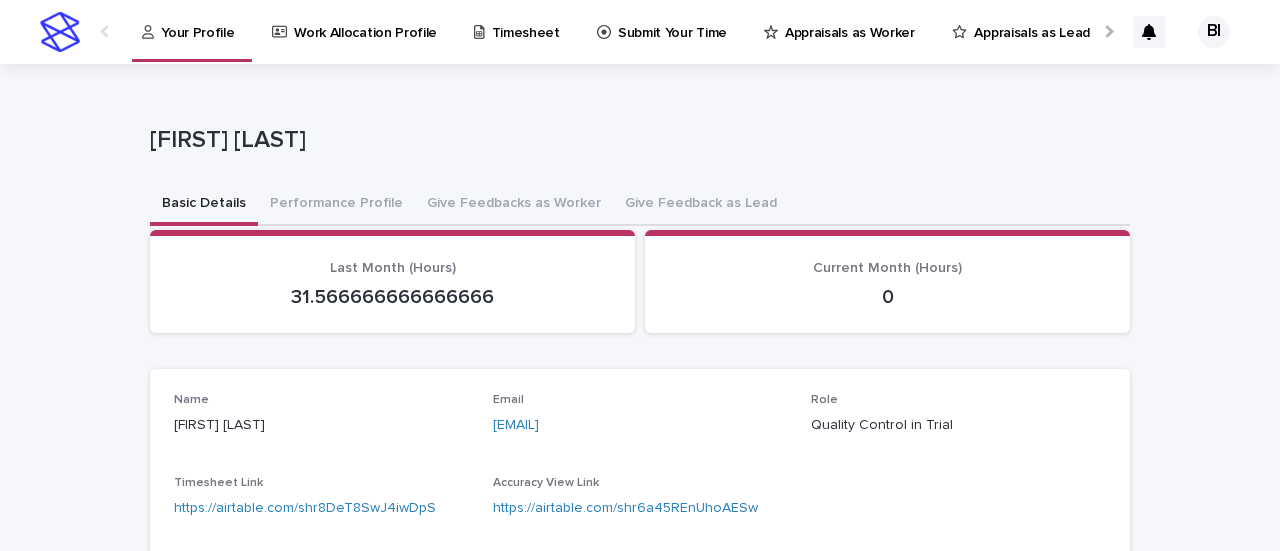 click on "Appraisals as Lead" at bounding box center (1024, 21) 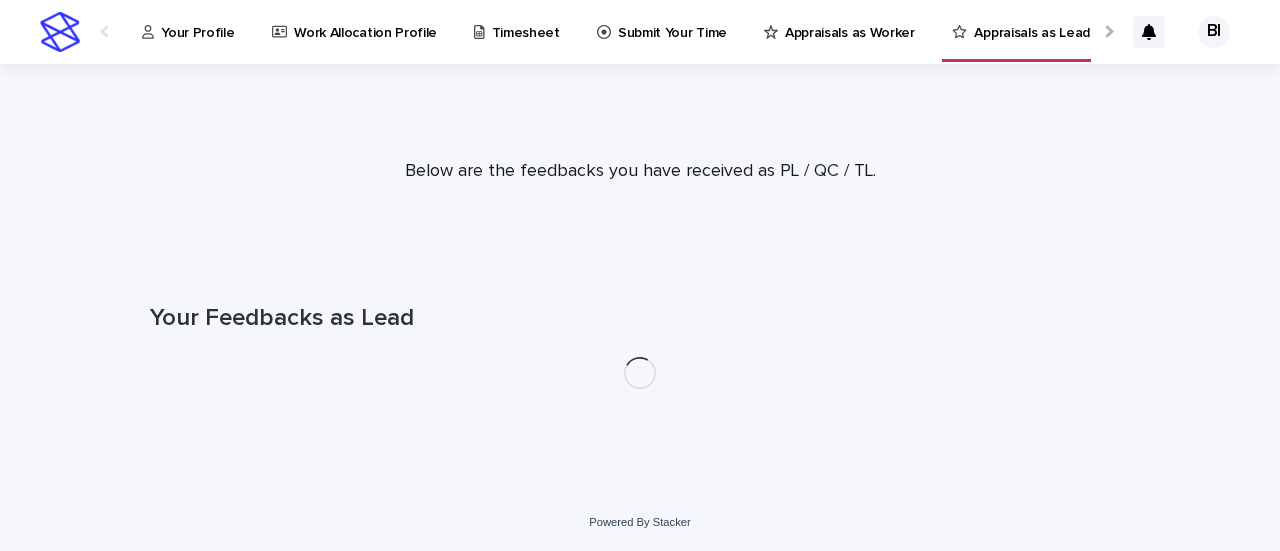 click on "Submit Your Time" at bounding box center (672, 21) 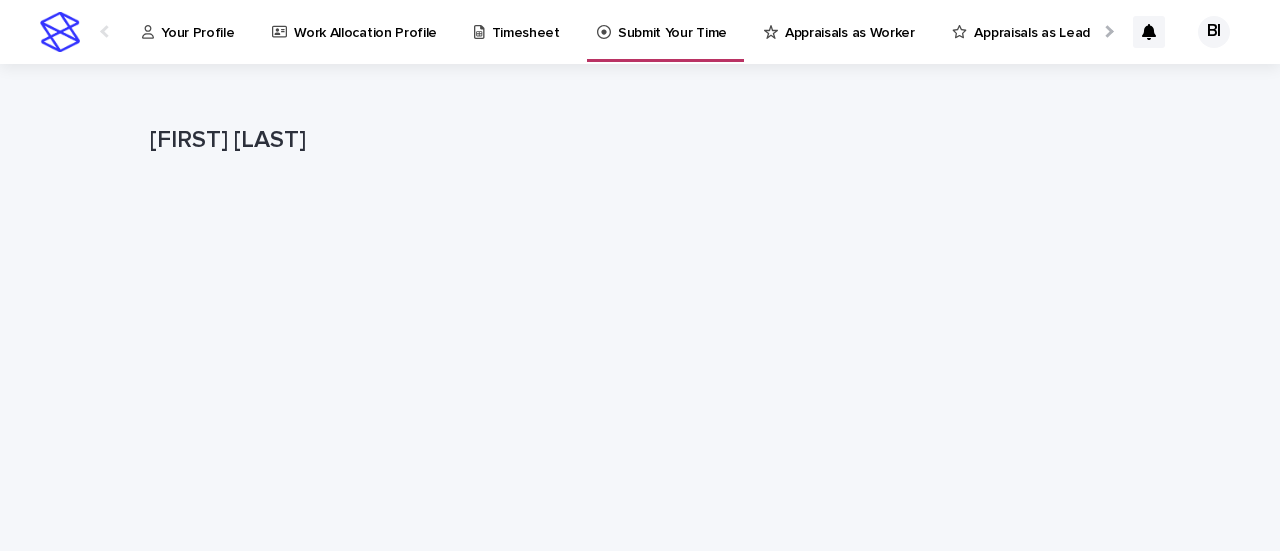 click on "Appraisals as Worker" at bounding box center [843, 21] 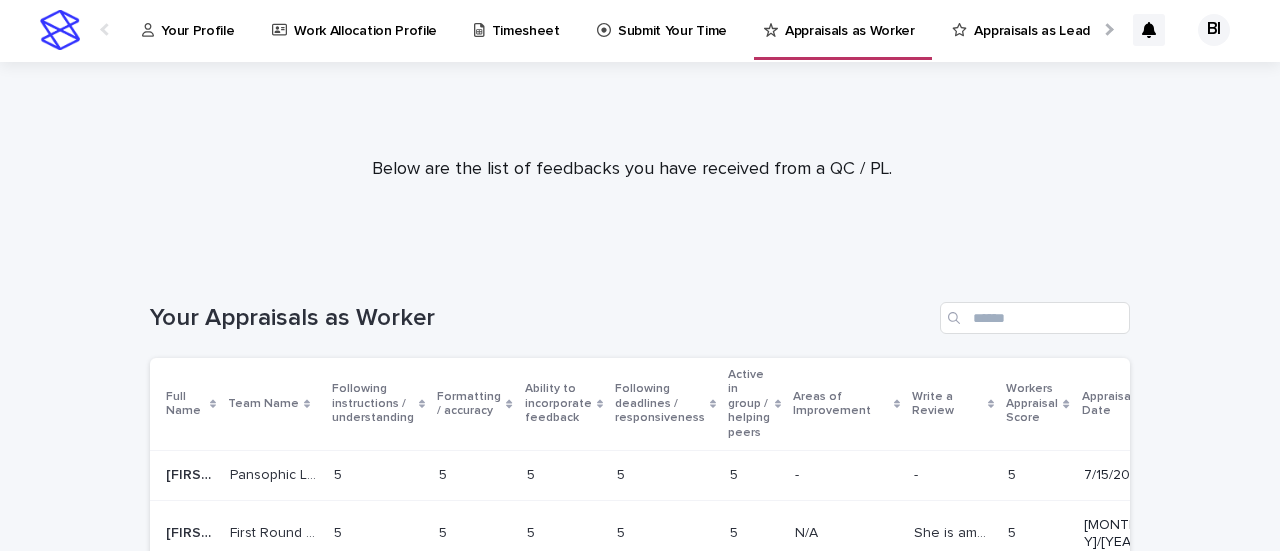 scroll, scrollTop: 0, scrollLeft: 0, axis: both 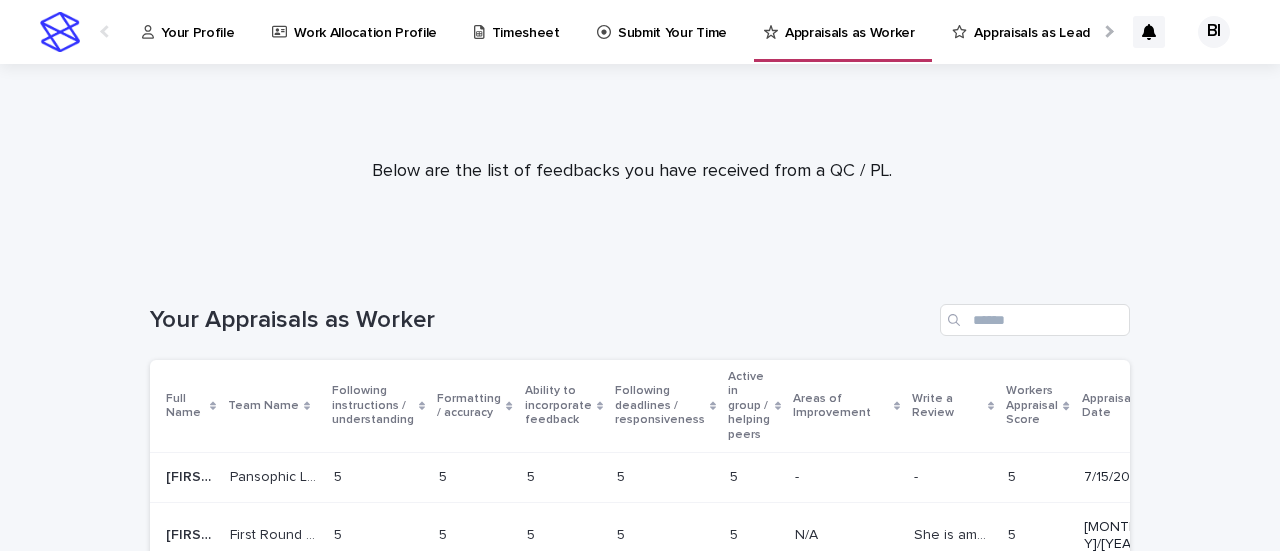 click at bounding box center (1107, 31) 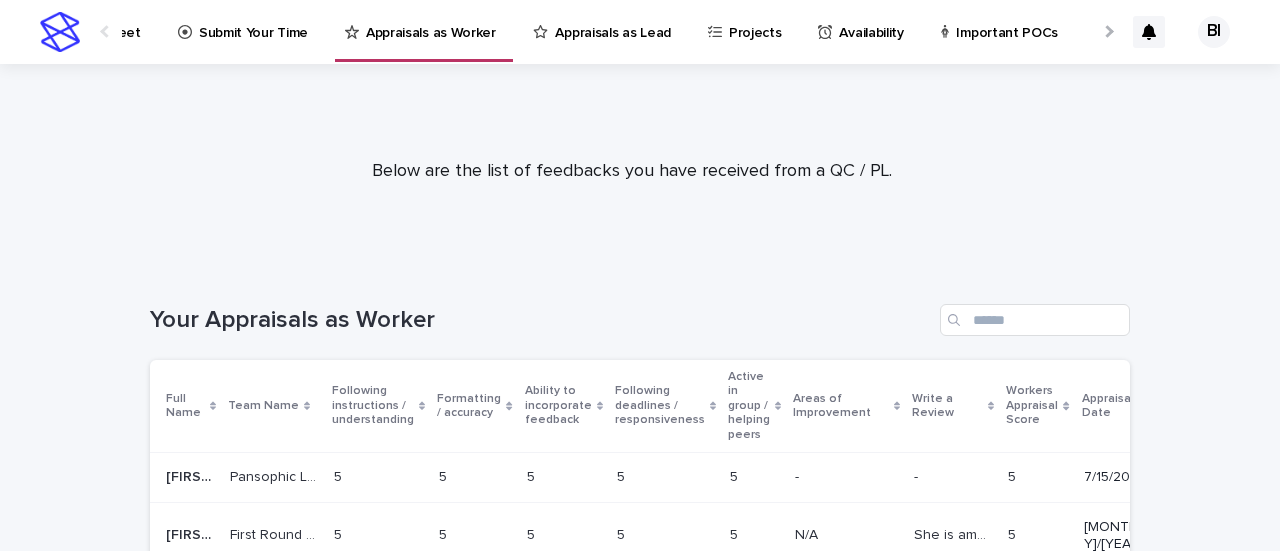 scroll, scrollTop: 0, scrollLeft: 477, axis: horizontal 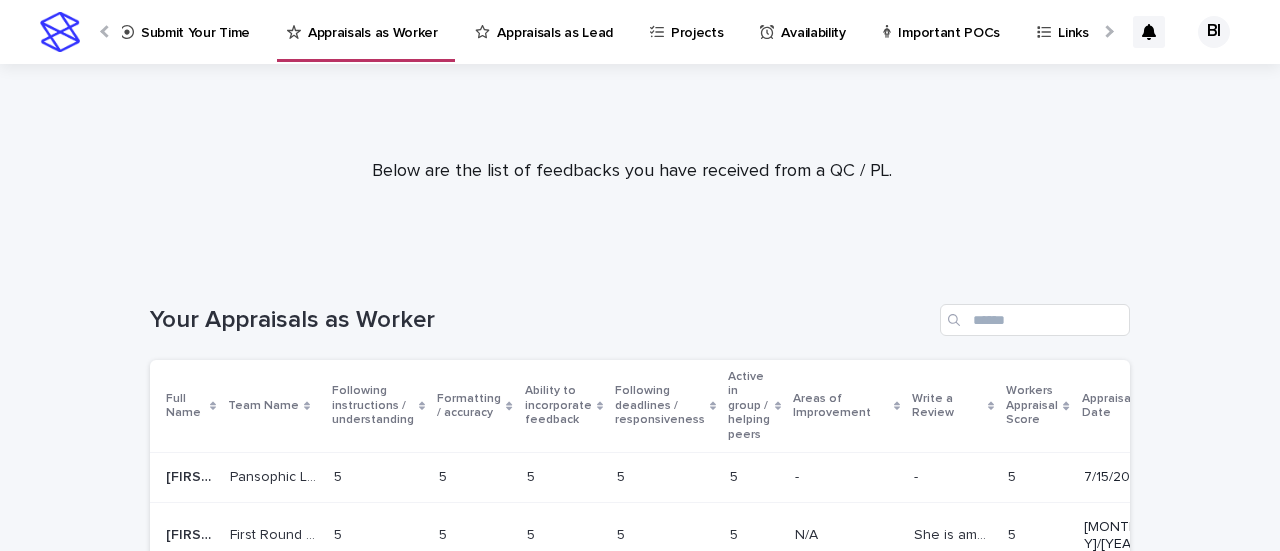click on "Important POCs" at bounding box center [949, 21] 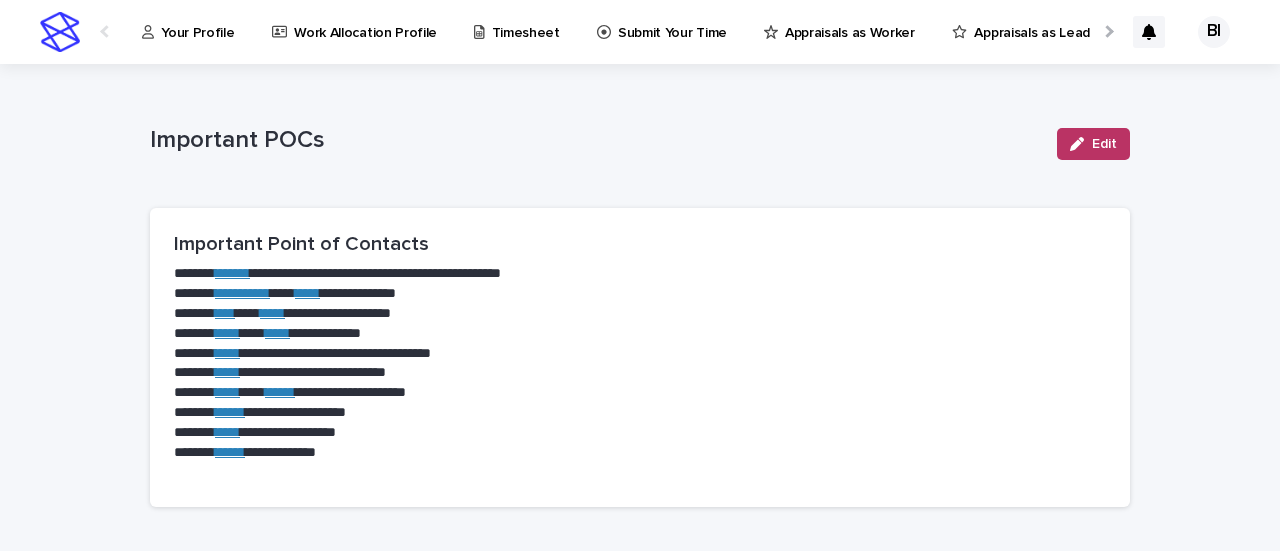 click on "Appraisals as Worker" at bounding box center [850, 21] 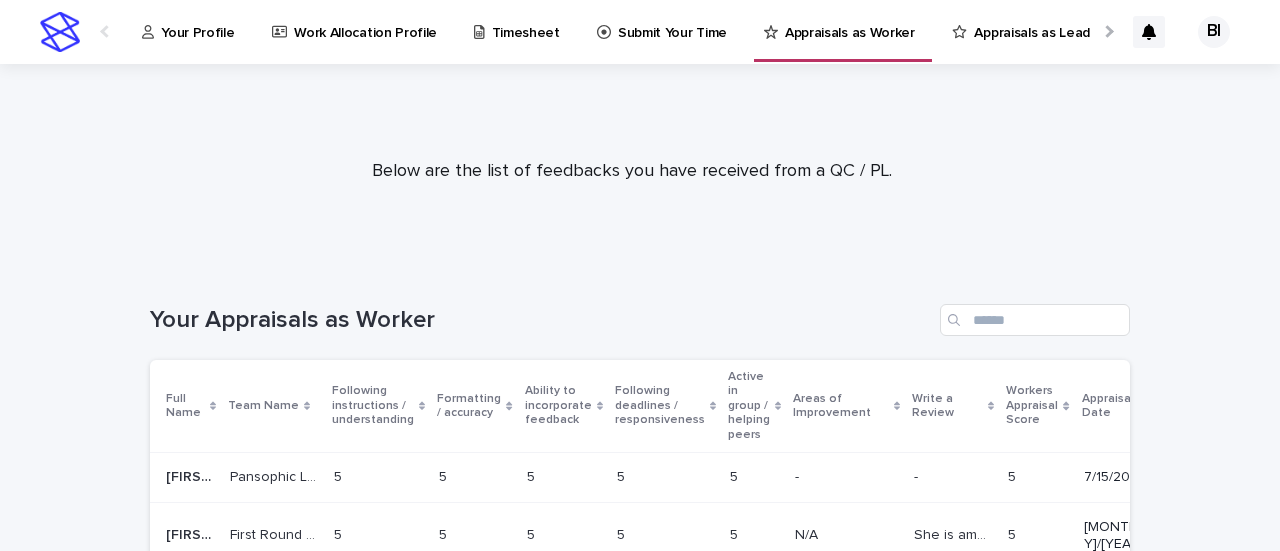 click on "Submit Your Time" at bounding box center [672, 21] 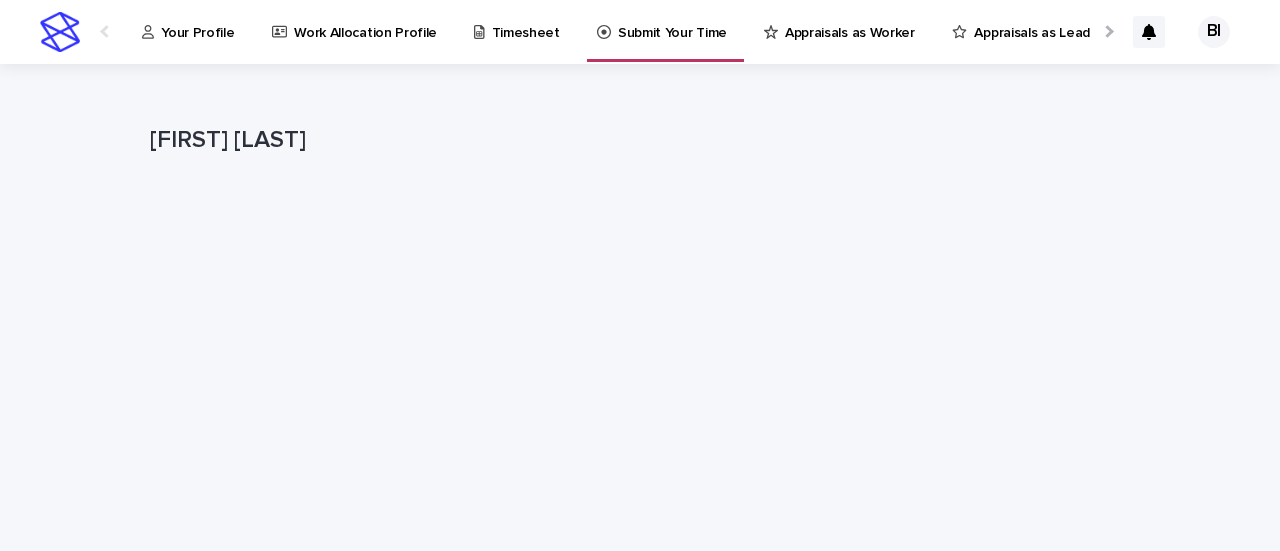 click on "Appraisals as Lead" at bounding box center (1031, 21) 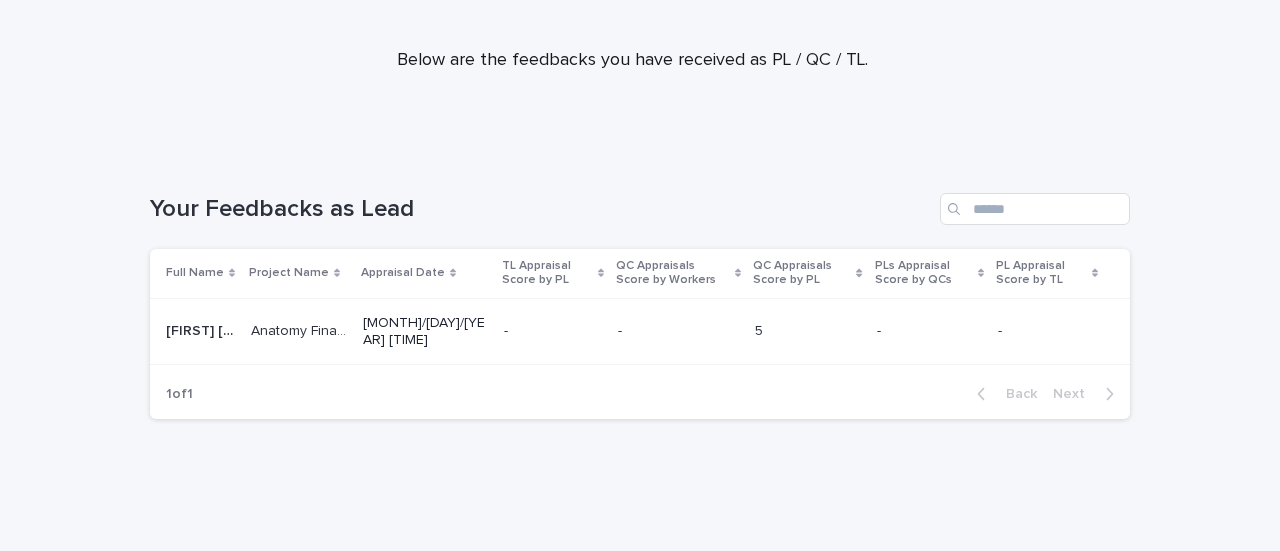 scroll, scrollTop: 0, scrollLeft: 0, axis: both 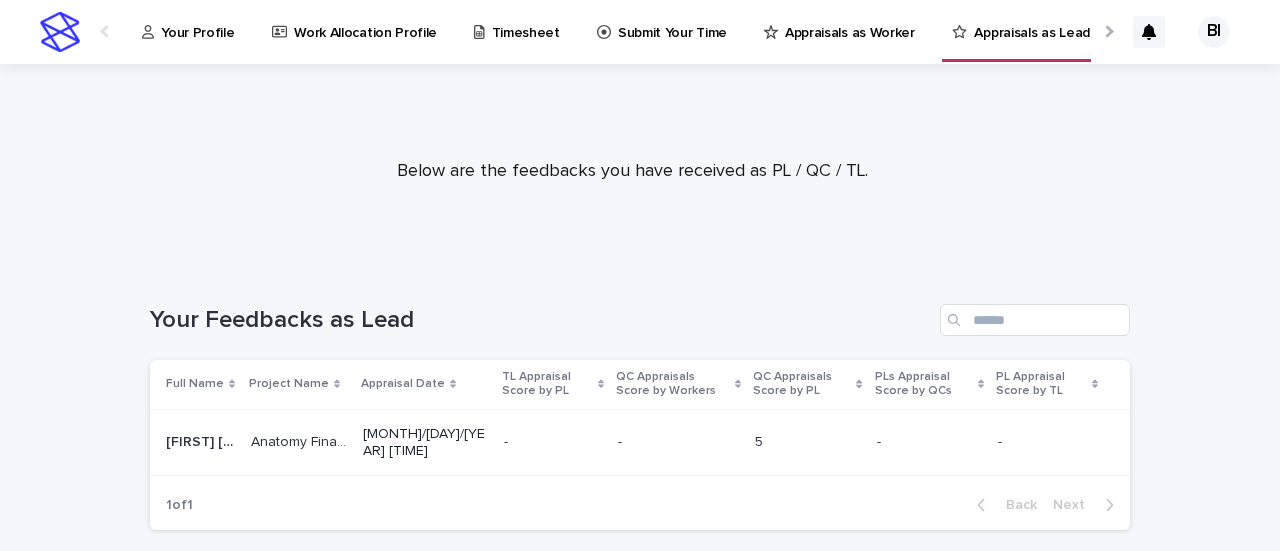 click at bounding box center (1107, 31) 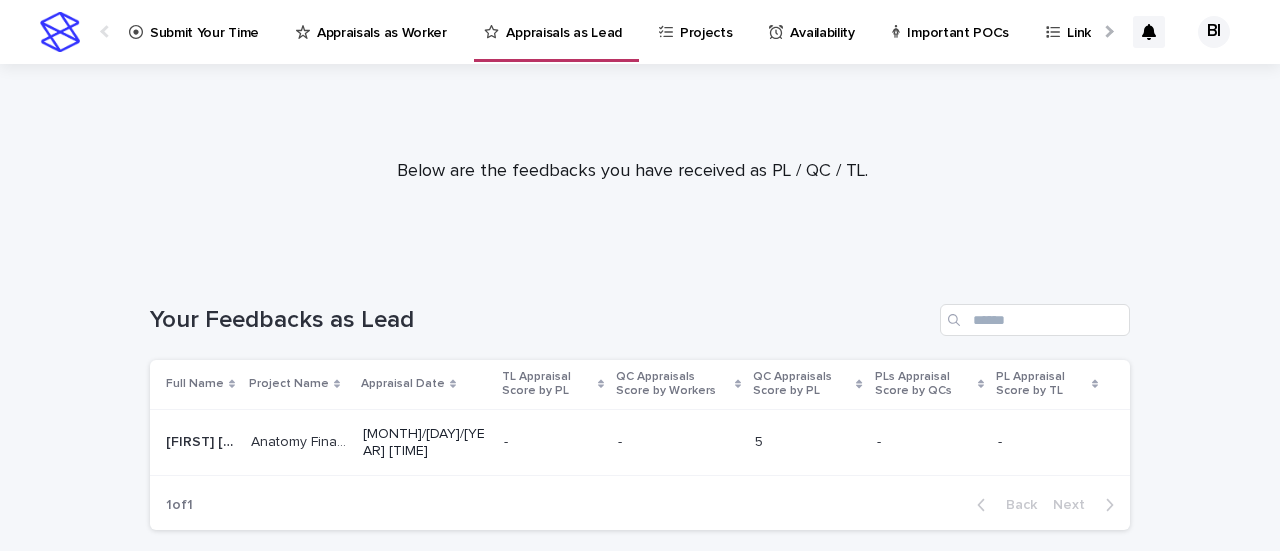 scroll, scrollTop: 0, scrollLeft: 477, axis: horizontal 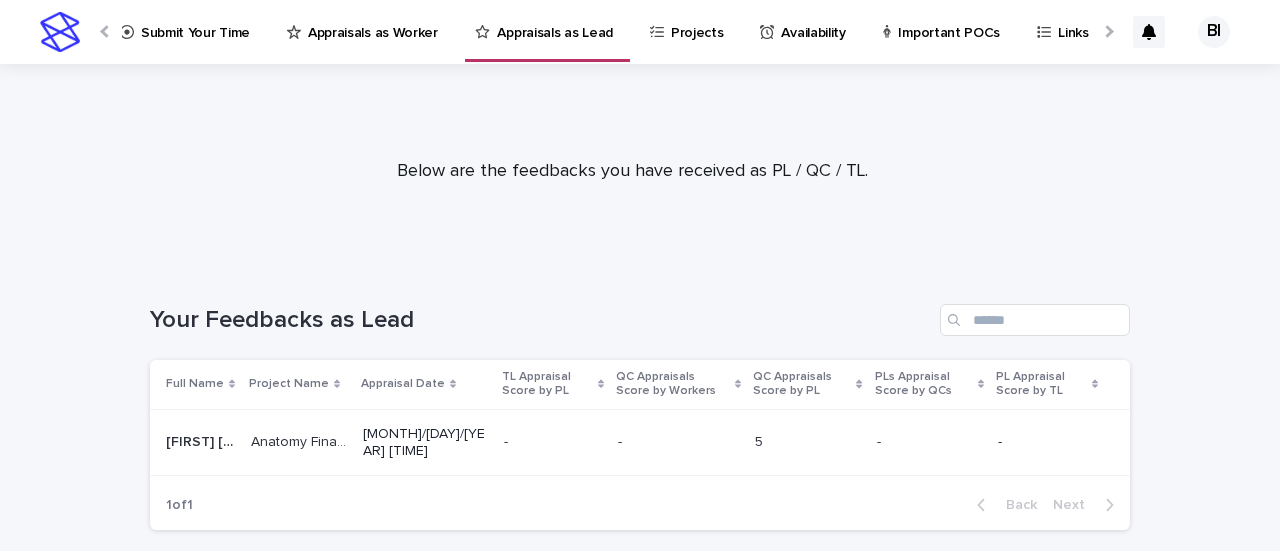 click on "Projects" at bounding box center [697, 21] 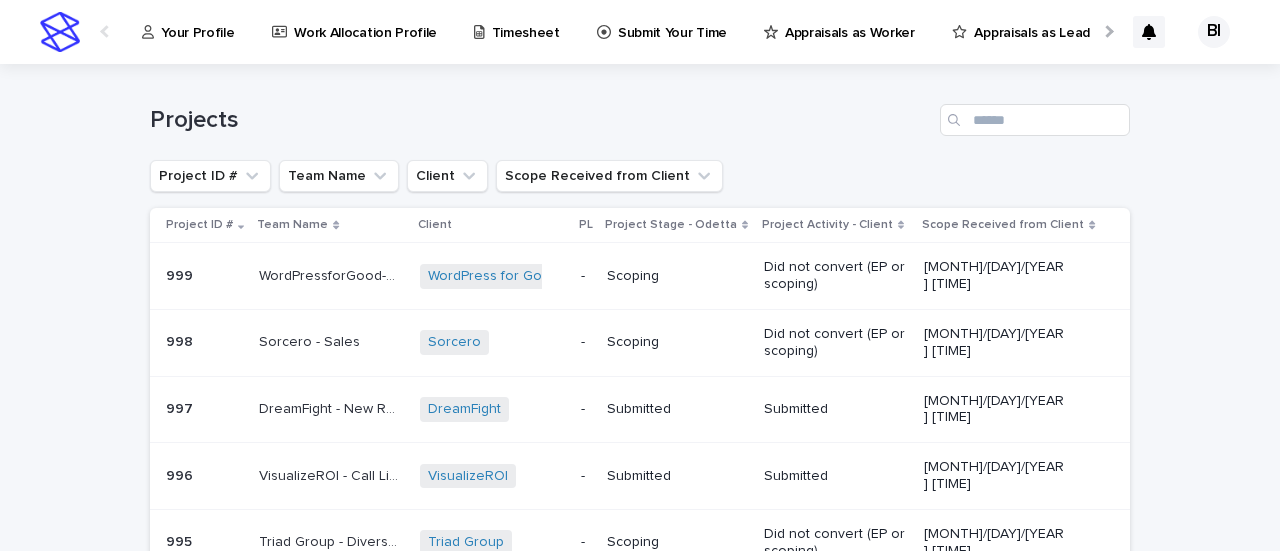click at bounding box center [1107, 31] 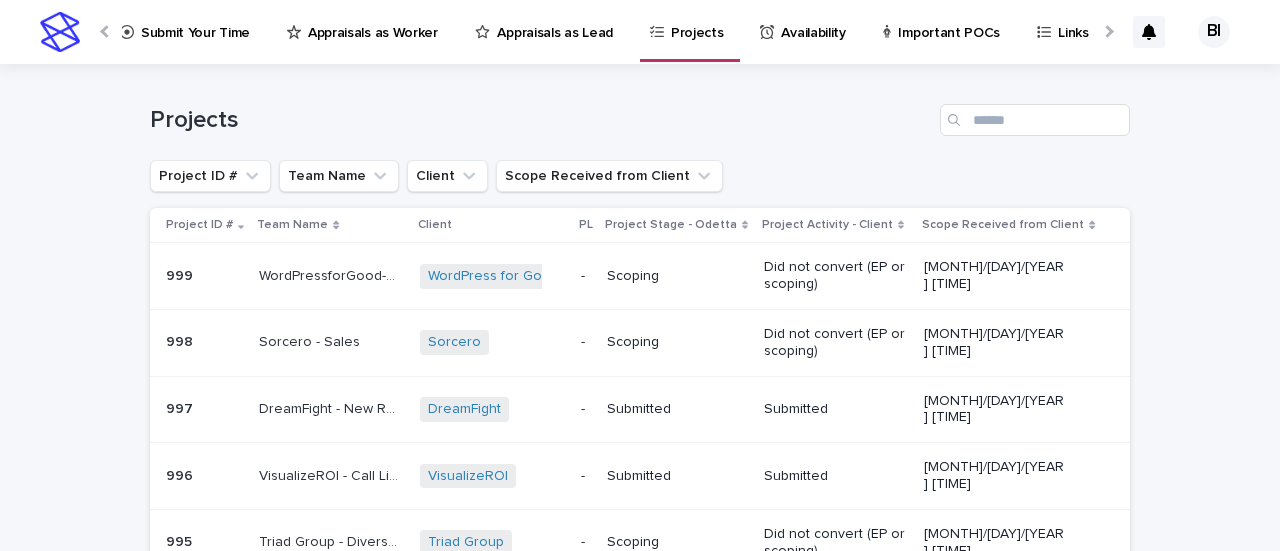 click at bounding box center [1107, 31] 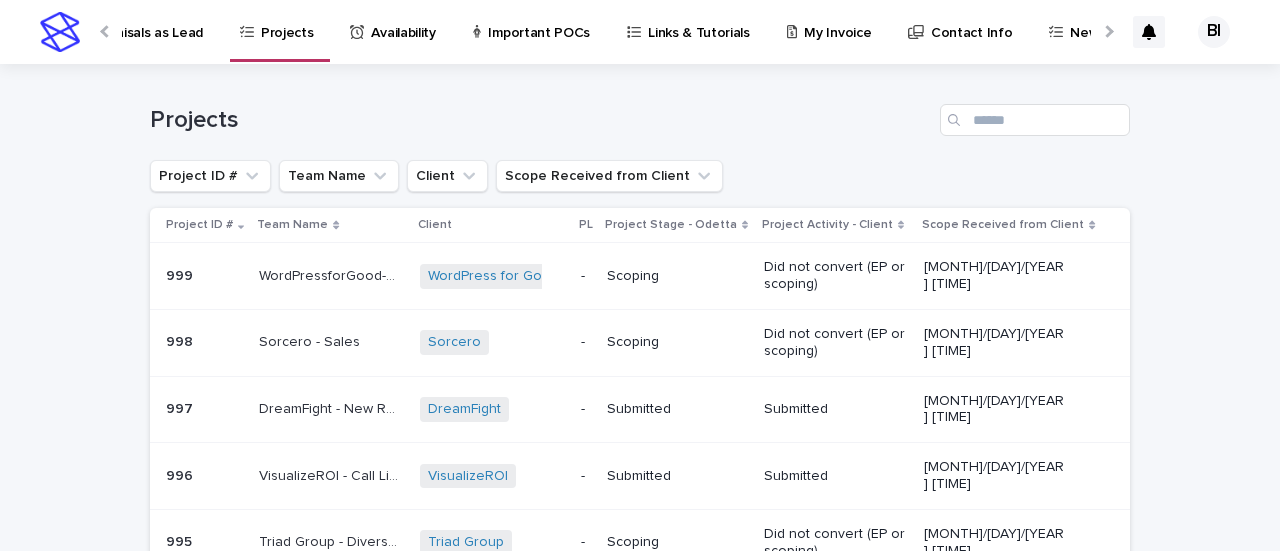 scroll, scrollTop: 0, scrollLeft: 948, axis: horizontal 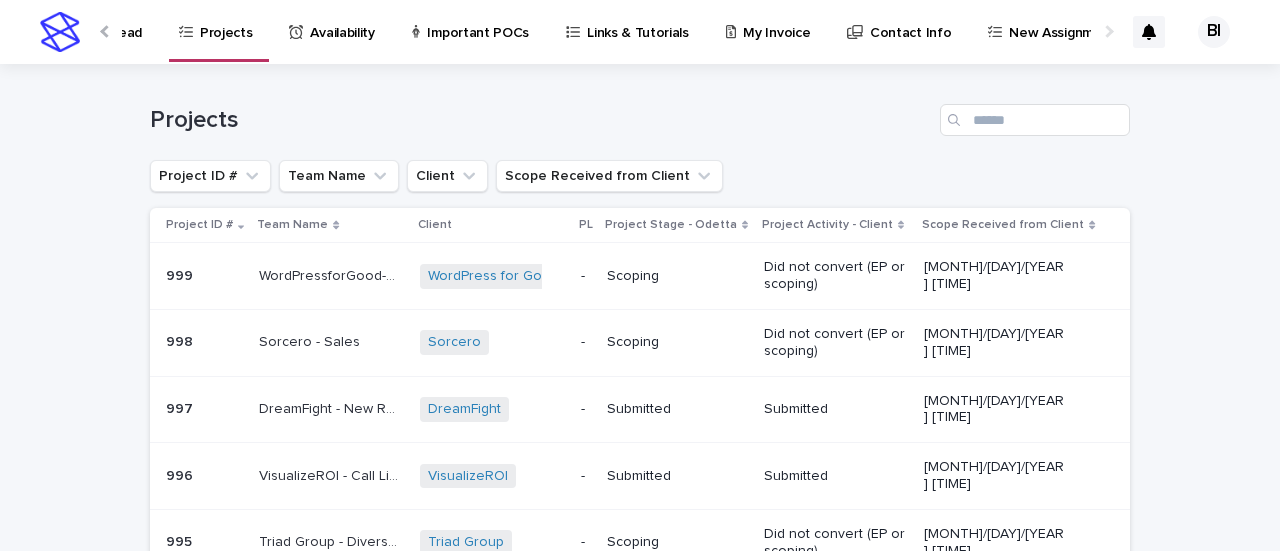 click at bounding box center [1107, 31] 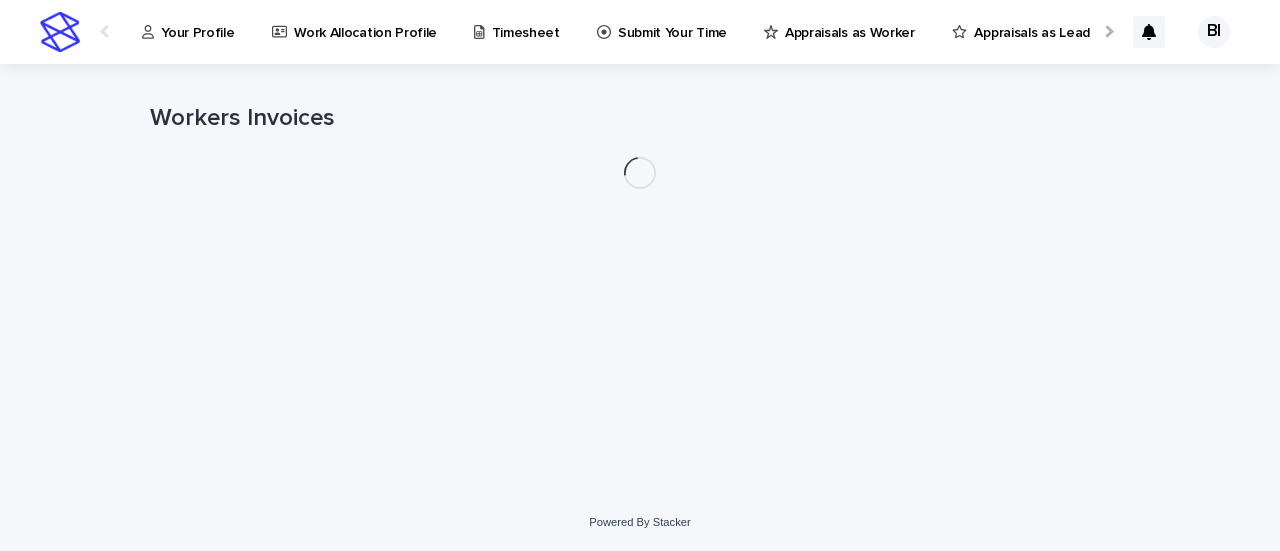 scroll, scrollTop: 0, scrollLeft: 136, axis: horizontal 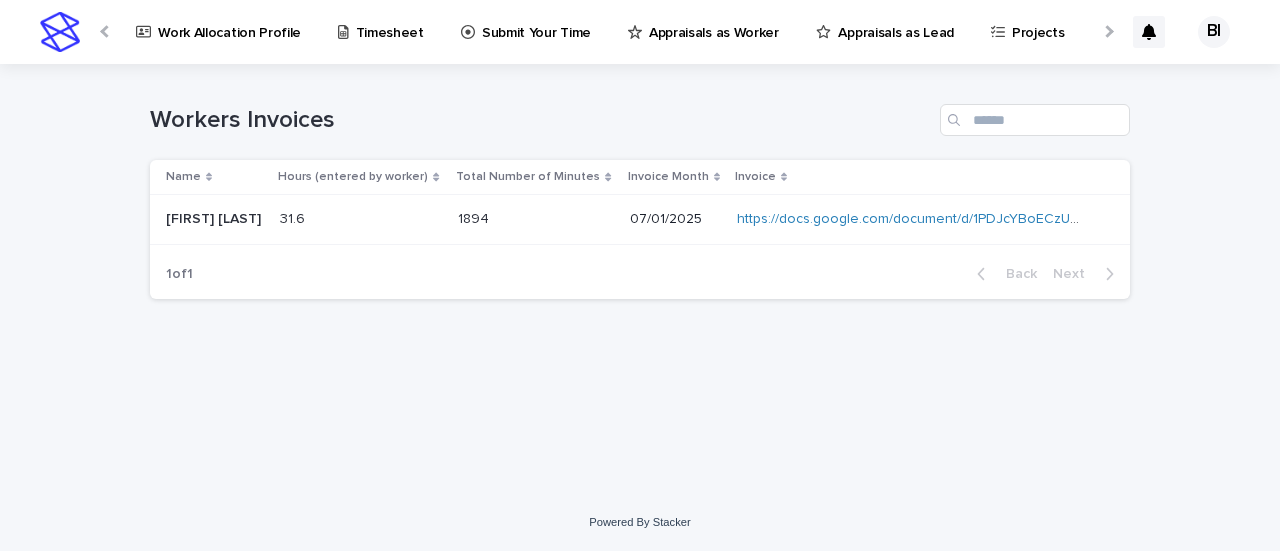 click on "Appraisals as Worker" at bounding box center (714, 21) 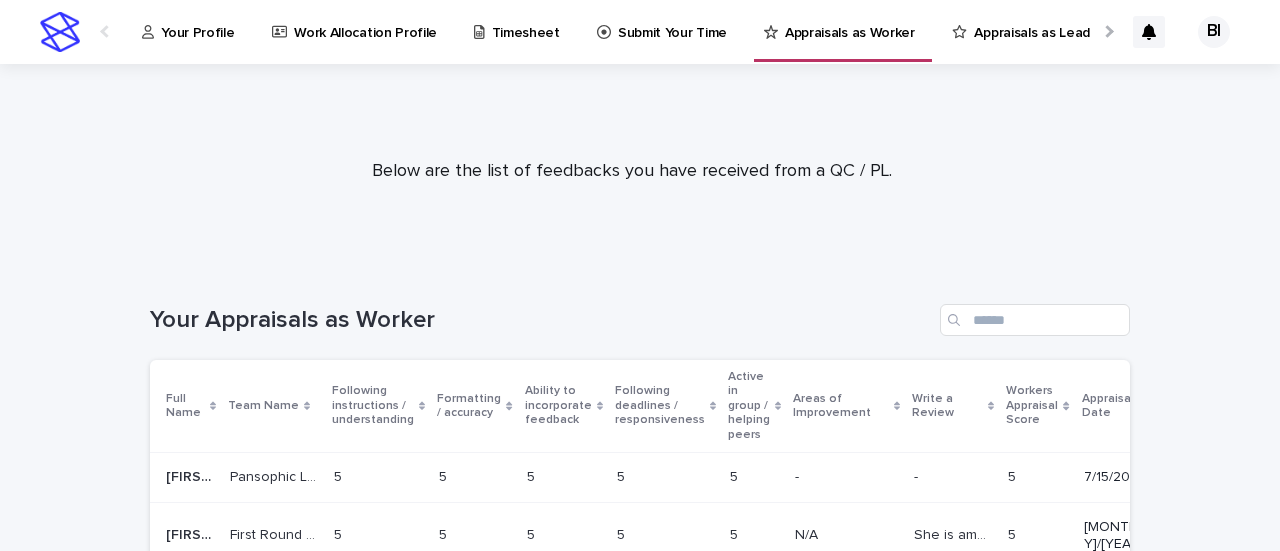 click on "Your Profile" at bounding box center (197, 21) 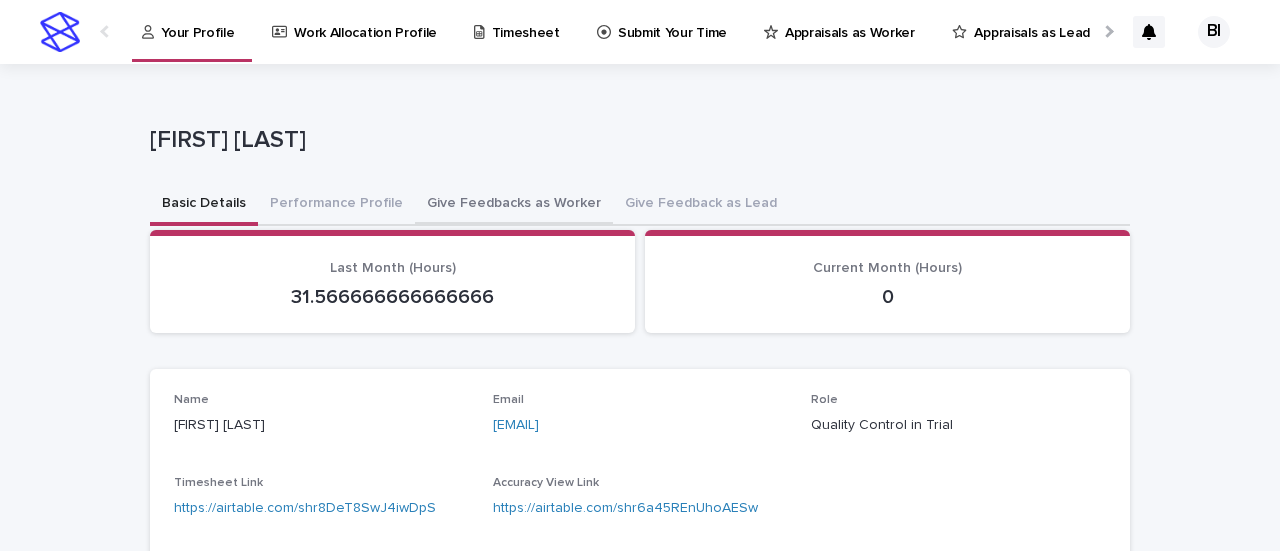 click on "Give Feedbacks as Worker" at bounding box center [514, 205] 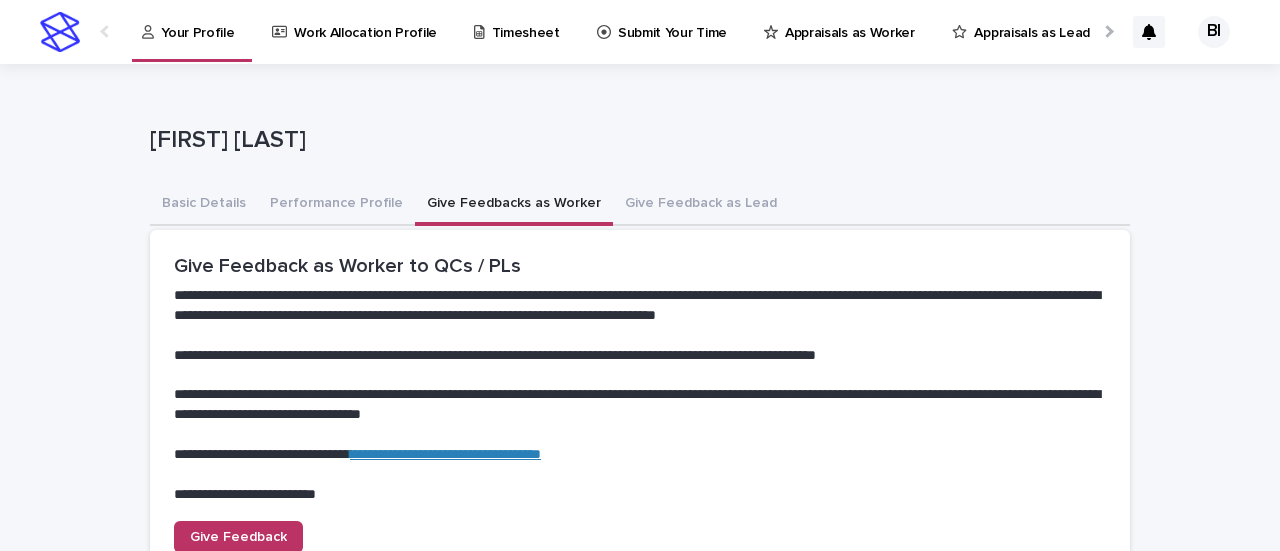 type 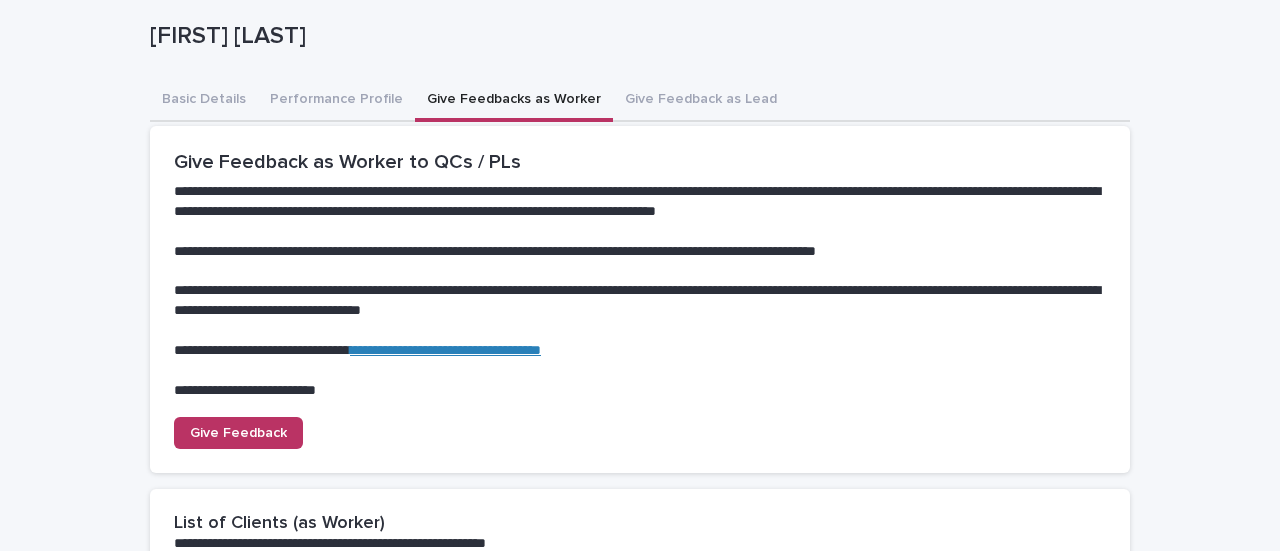 scroll, scrollTop: 200, scrollLeft: 0, axis: vertical 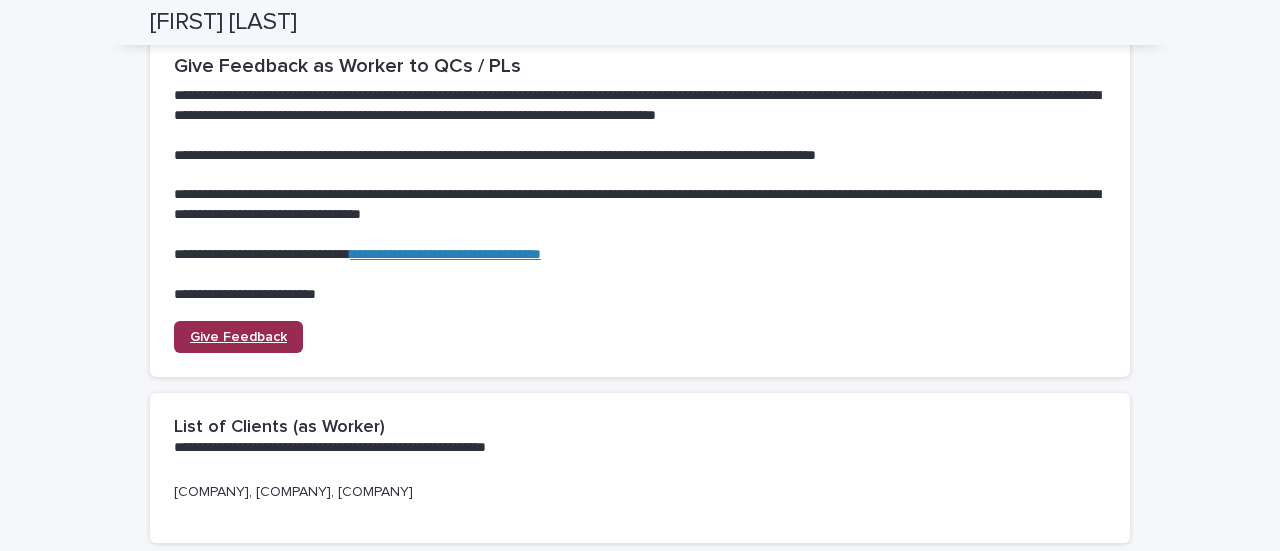 click on "Give Feedback" at bounding box center (238, 337) 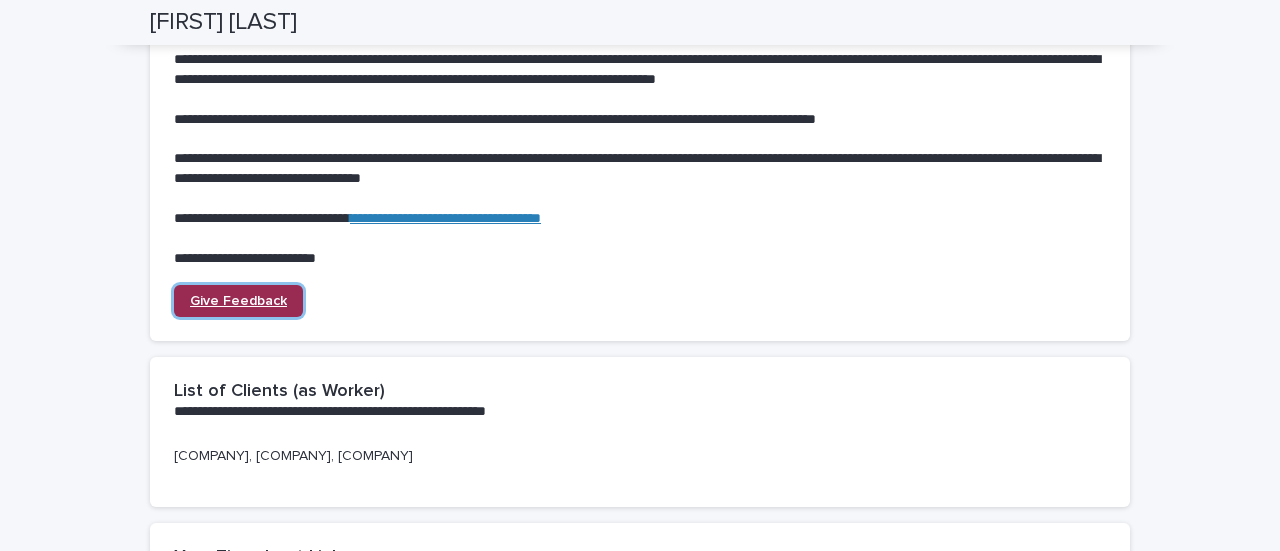 scroll, scrollTop: 240, scrollLeft: 0, axis: vertical 